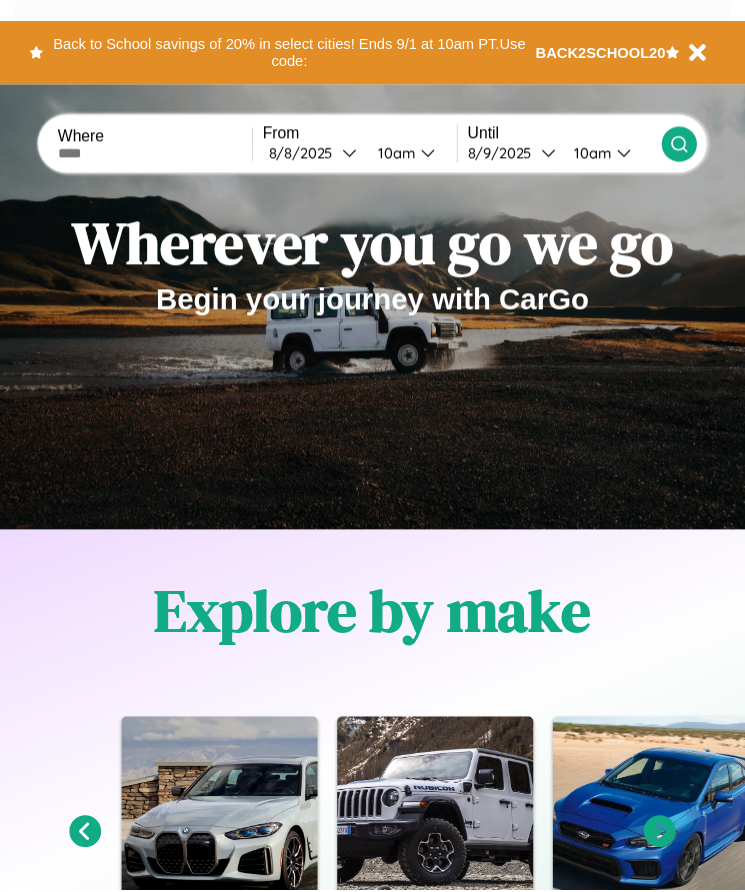 scroll, scrollTop: 0, scrollLeft: 0, axis: both 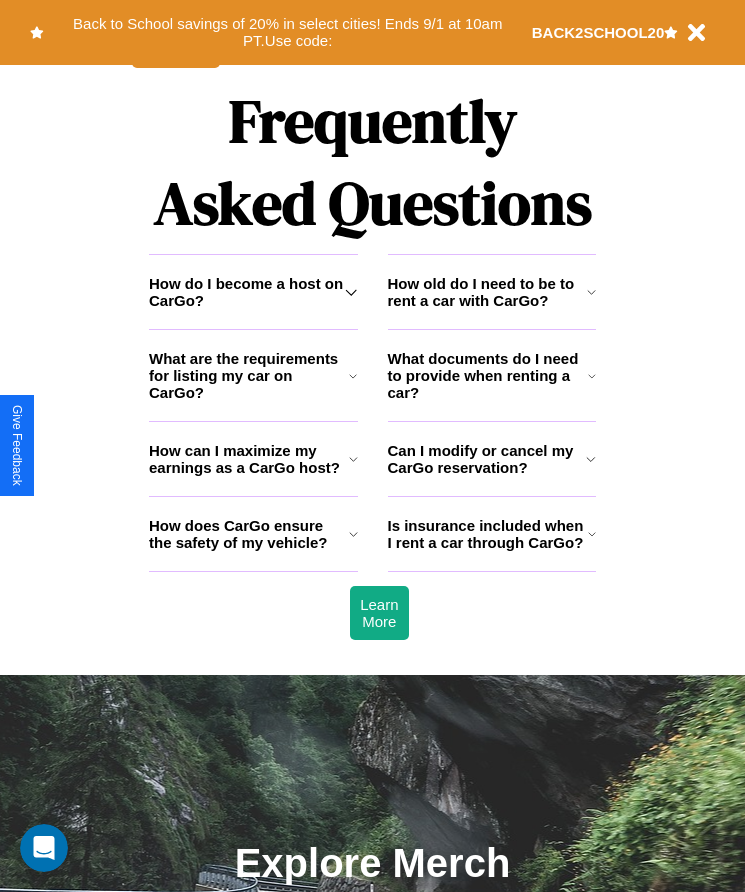 click 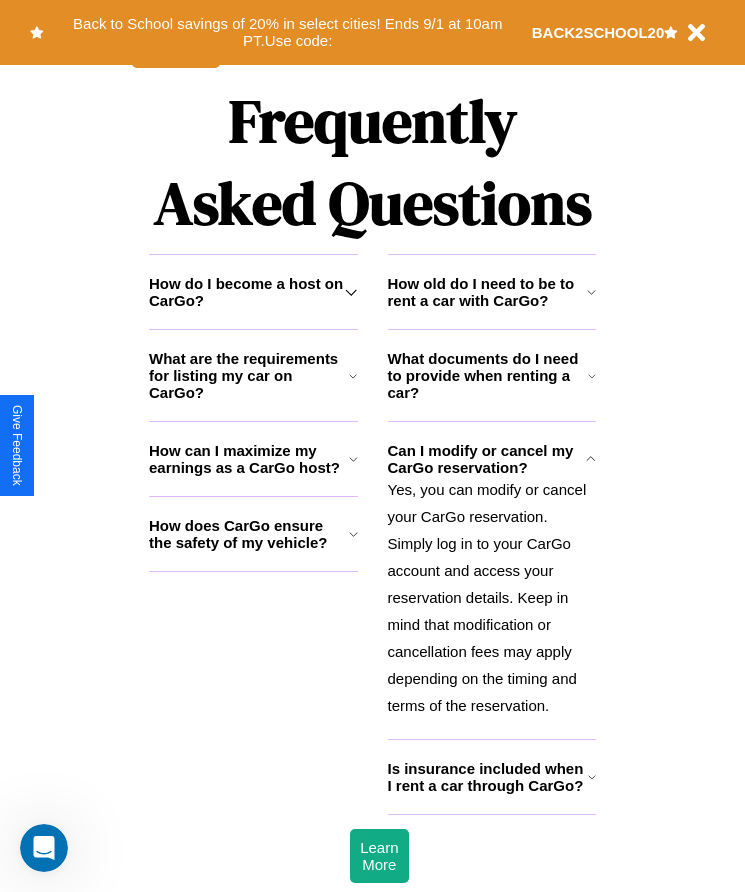 click 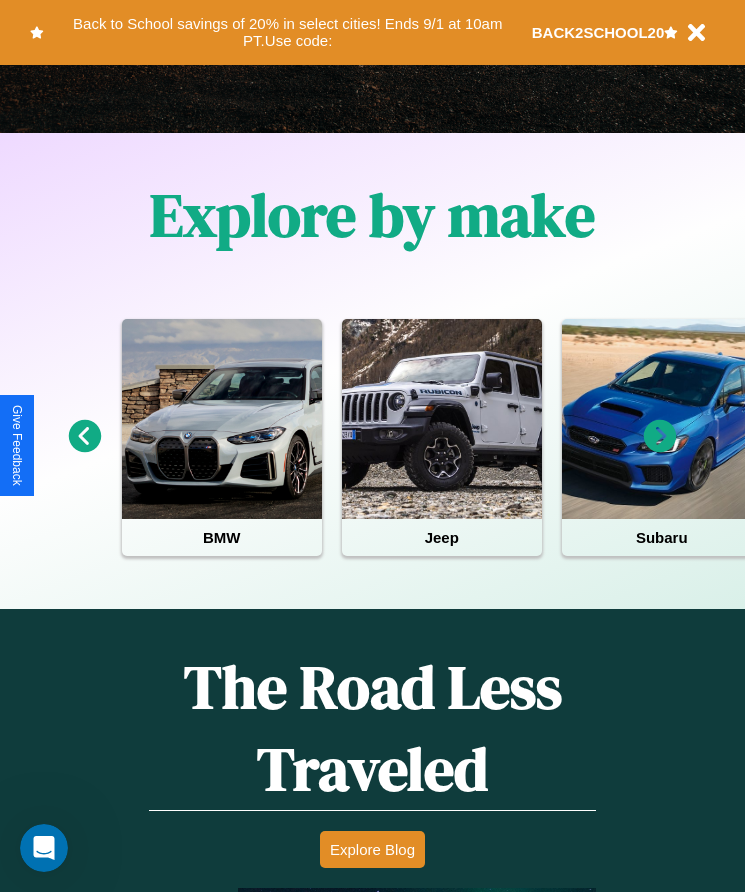 scroll, scrollTop: 334, scrollLeft: 0, axis: vertical 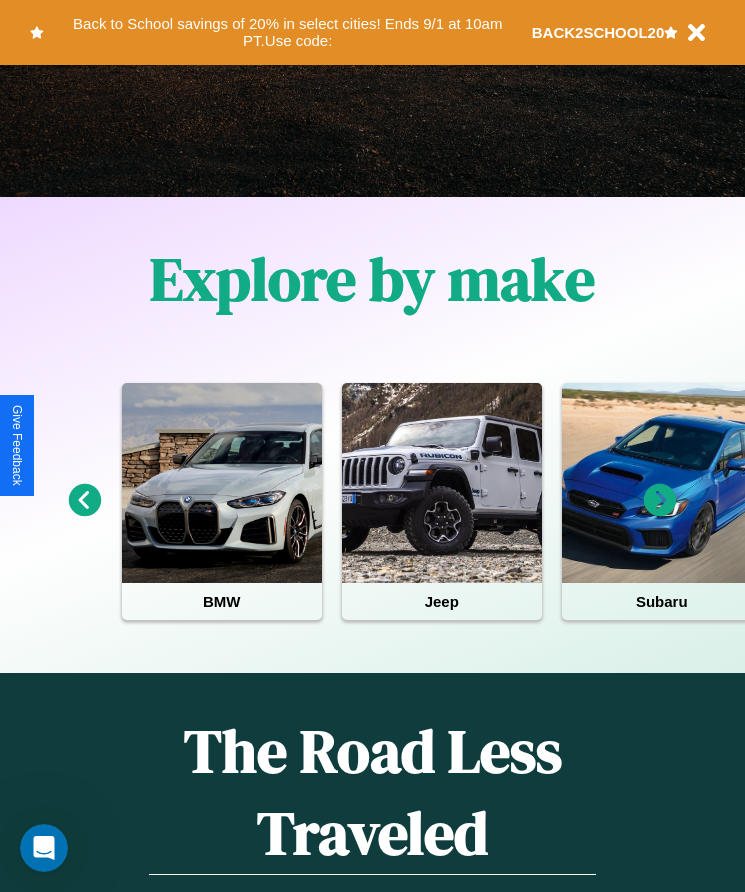 click 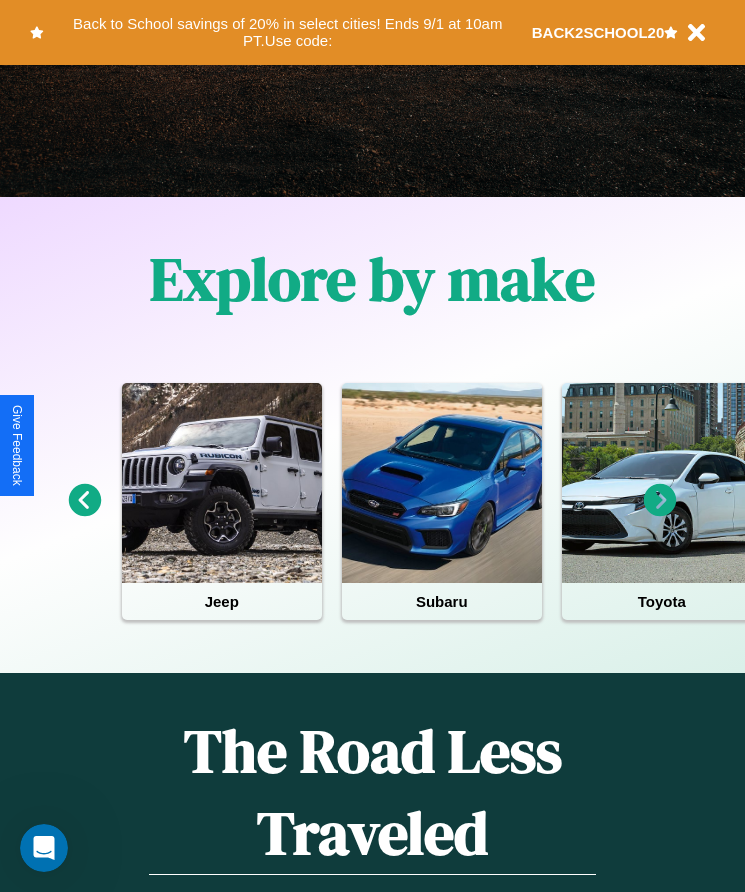 click 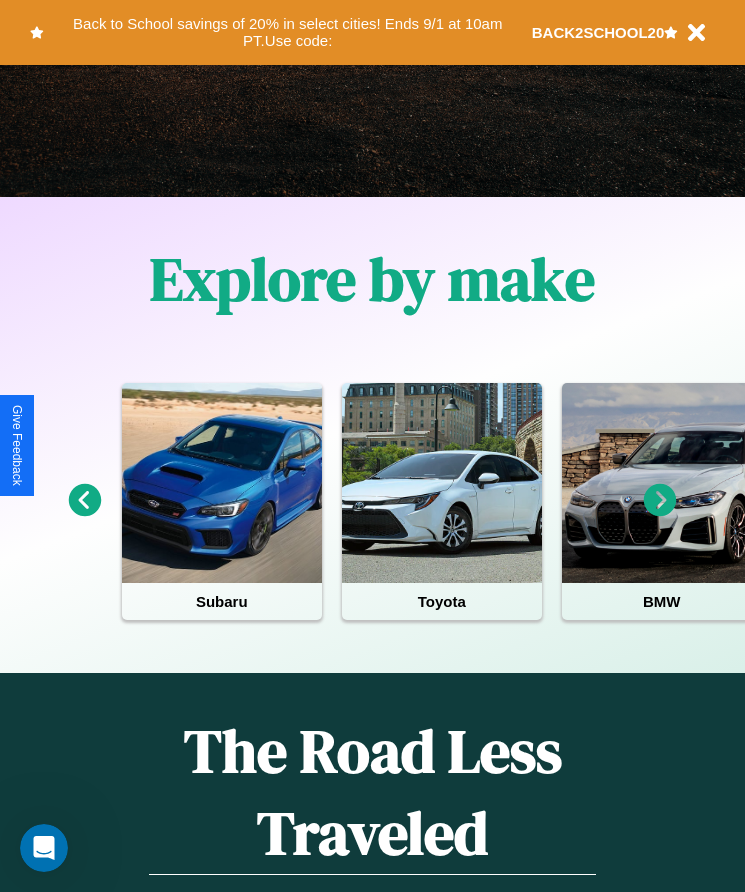 click 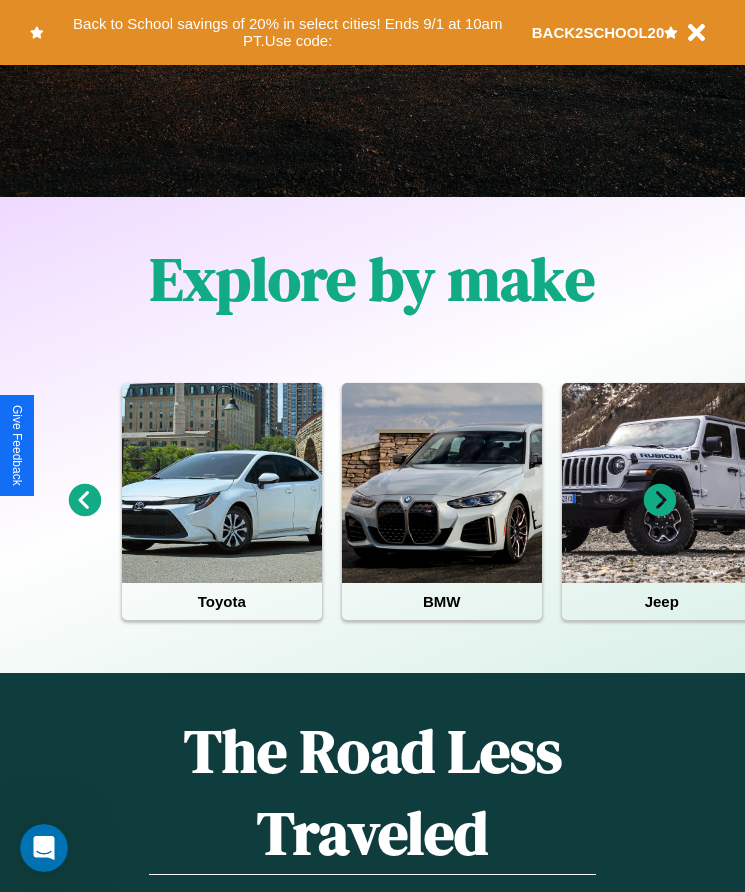 click 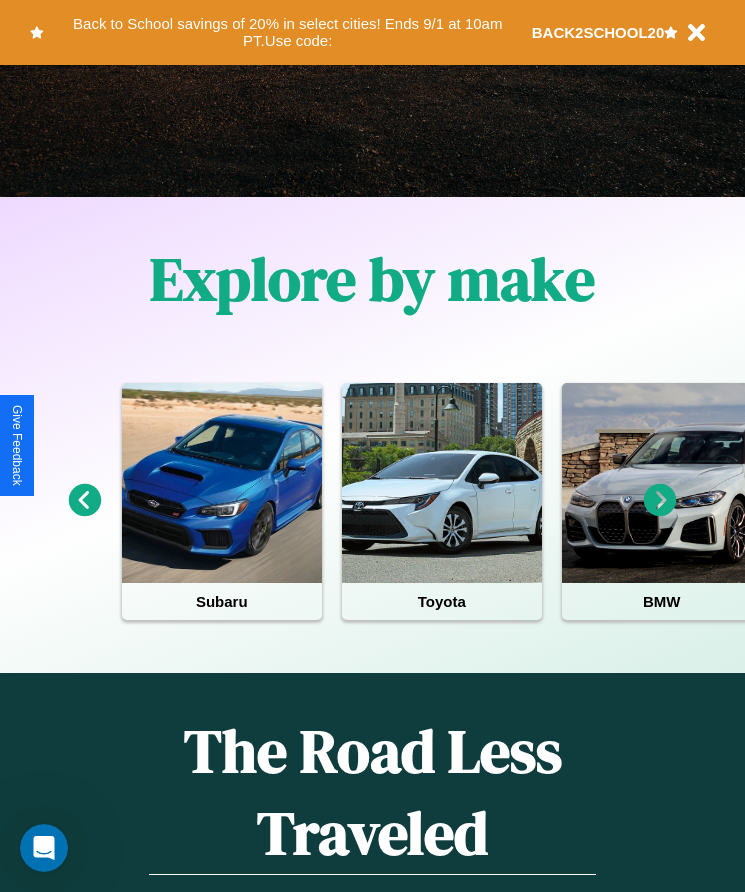 click 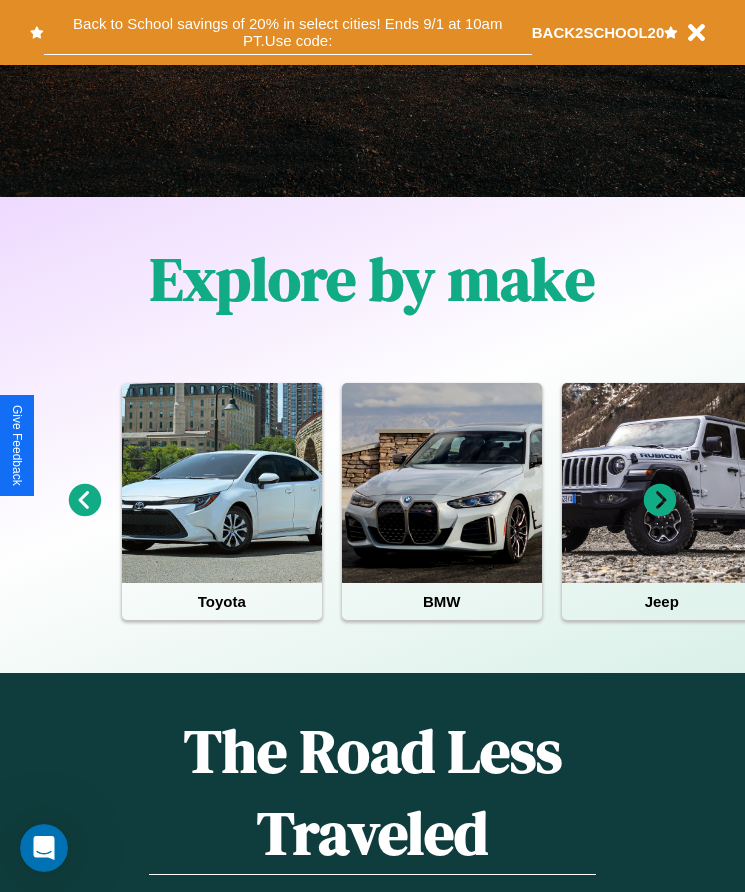 click on "Back to School savings of 20% in select cities! Ends 9/1 at 10am PT.  Use code:" at bounding box center [288, 32] 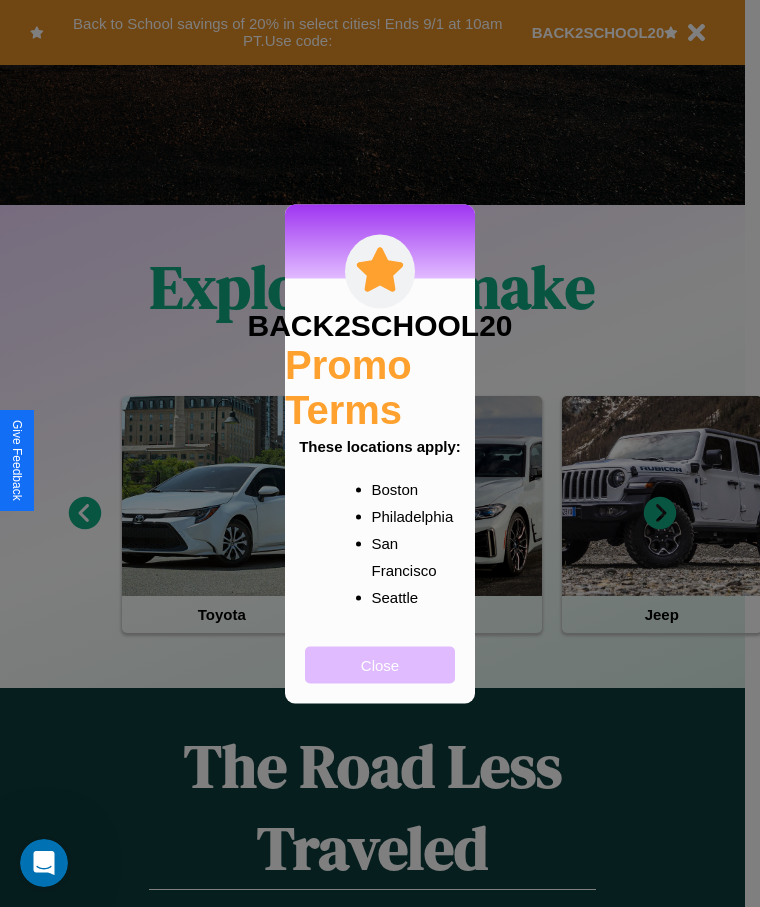 click on "Close" at bounding box center [380, 664] 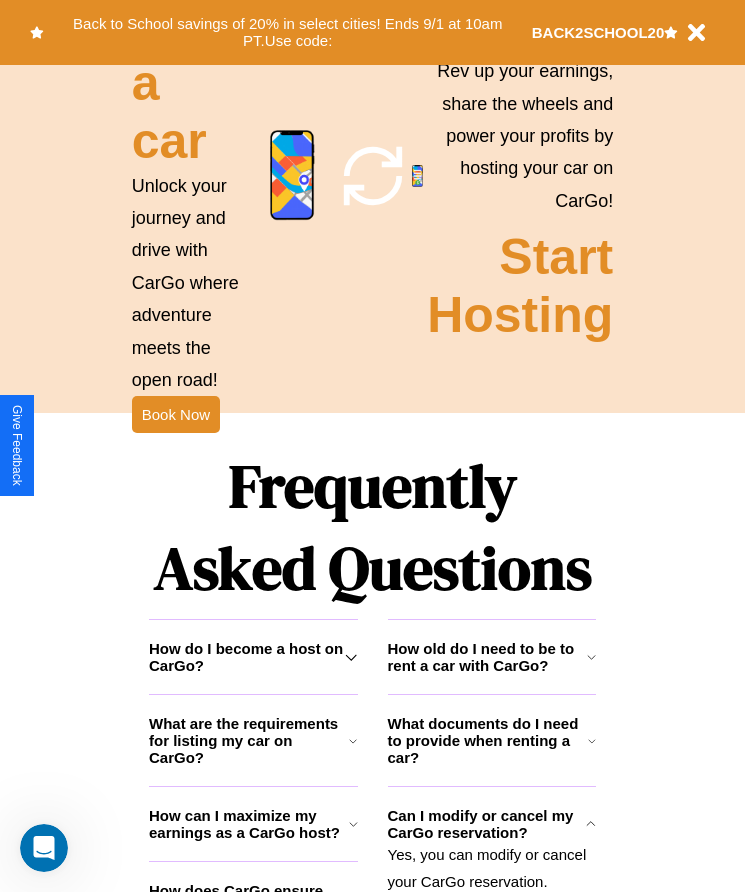 scroll, scrollTop: 2245, scrollLeft: 0, axis: vertical 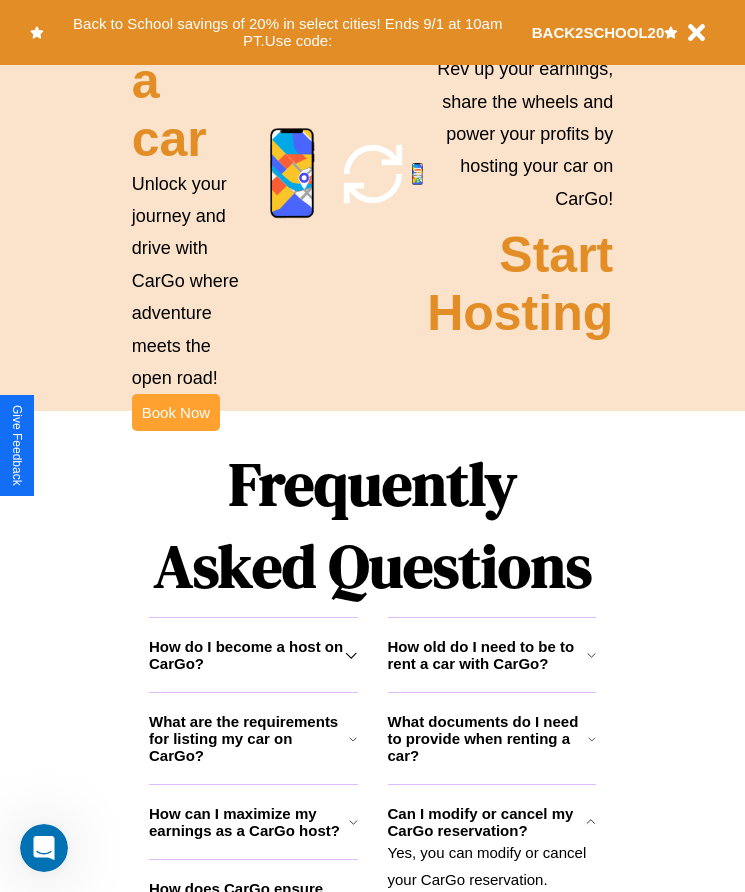 click on "Book Now" at bounding box center [176, 412] 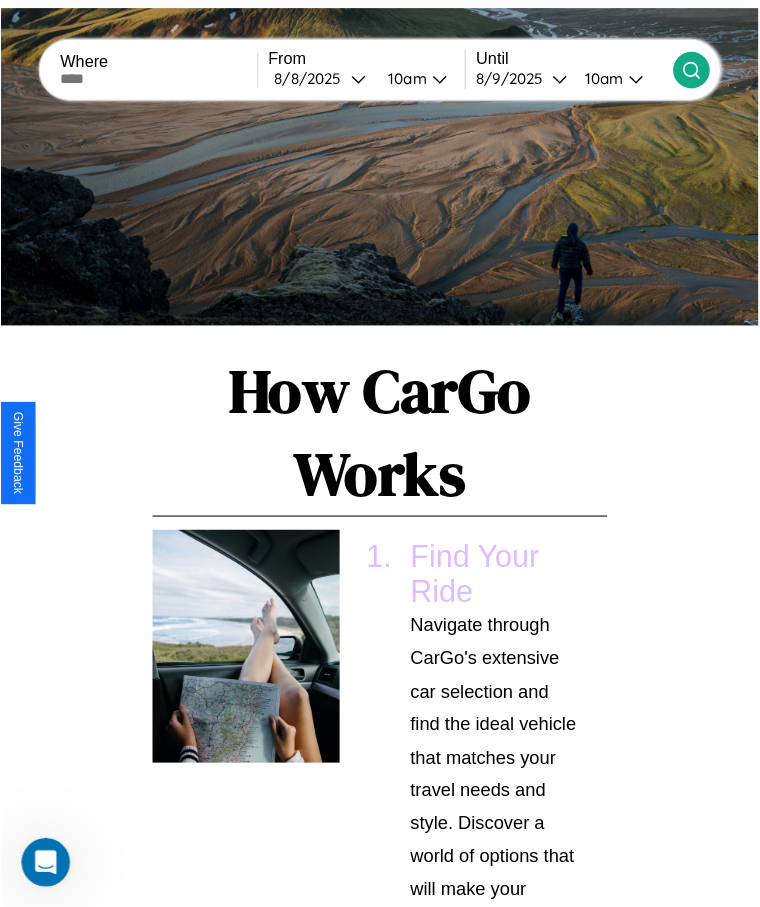 scroll, scrollTop: 0, scrollLeft: 0, axis: both 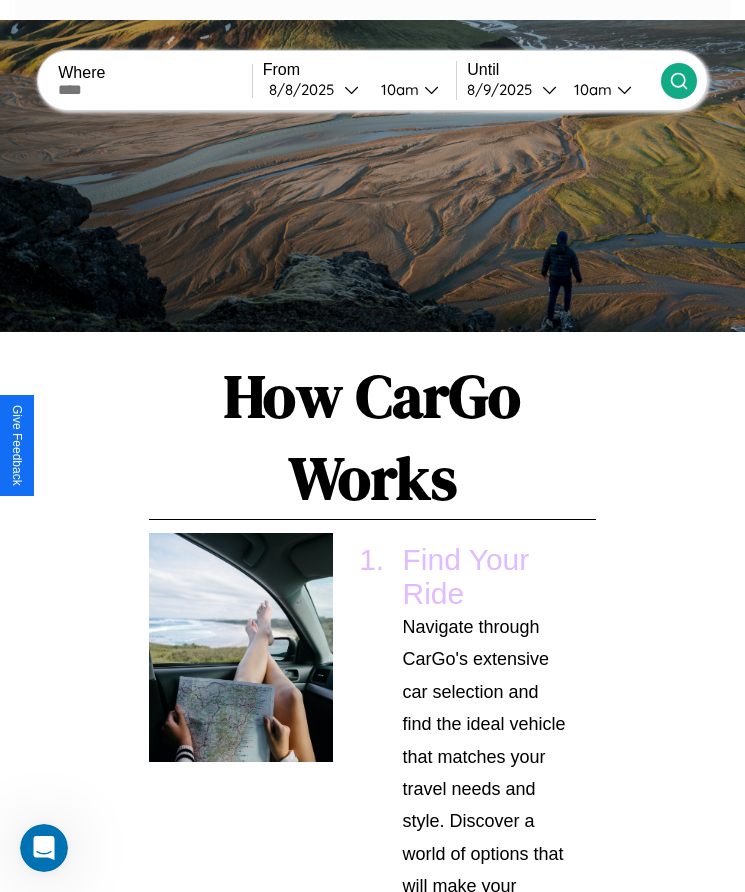 click at bounding box center (155, 90) 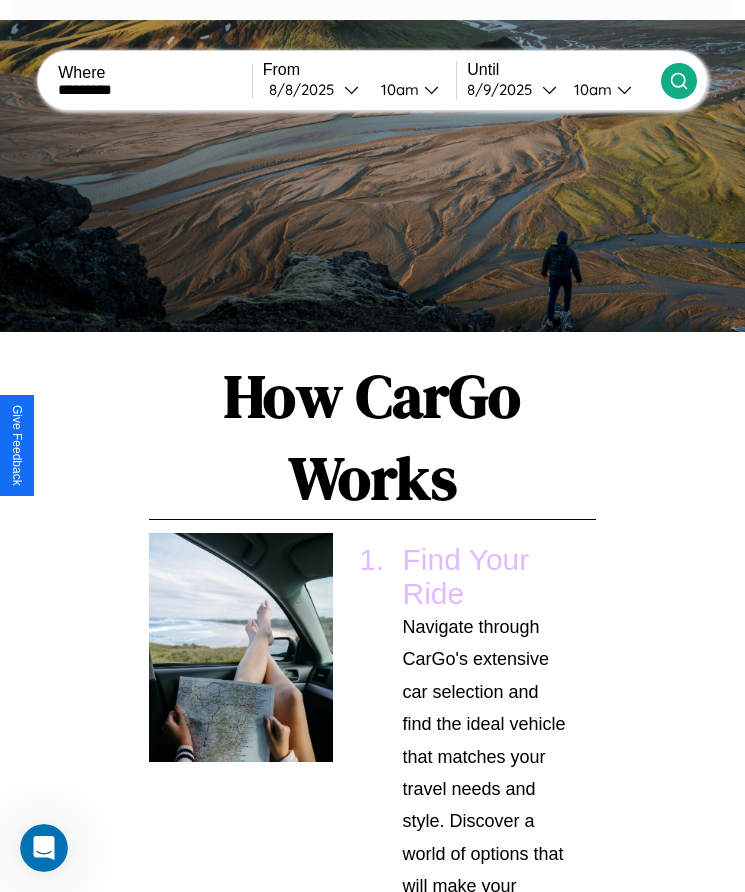 type on "*********" 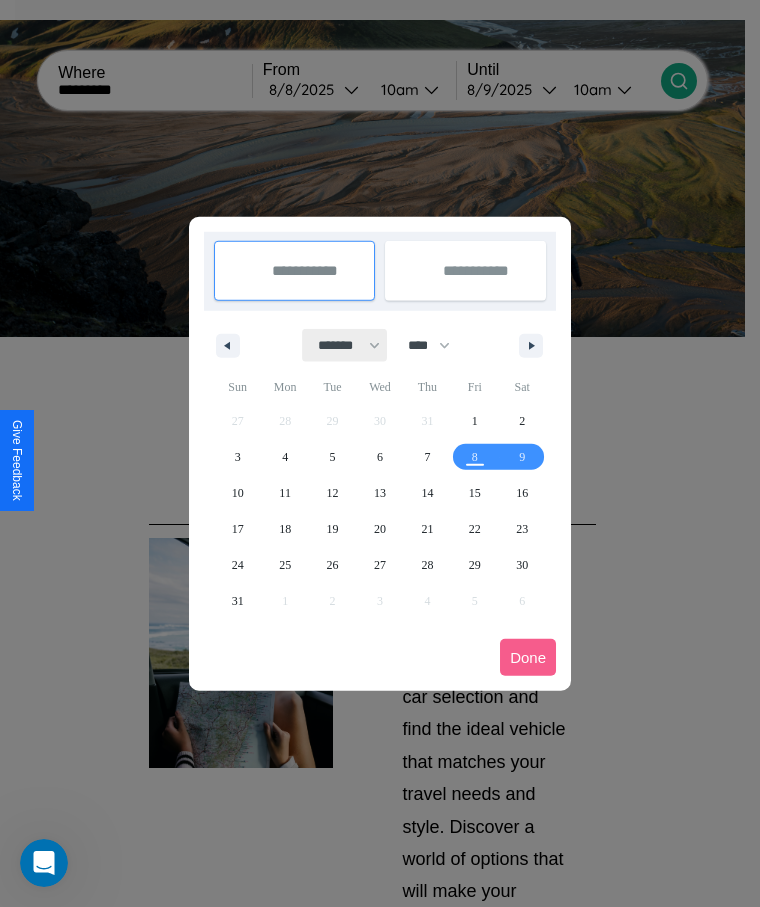 click on "******* ******** ***** ***** *** **** **** ****** ********* ******* ******** ********" at bounding box center [345, 345] 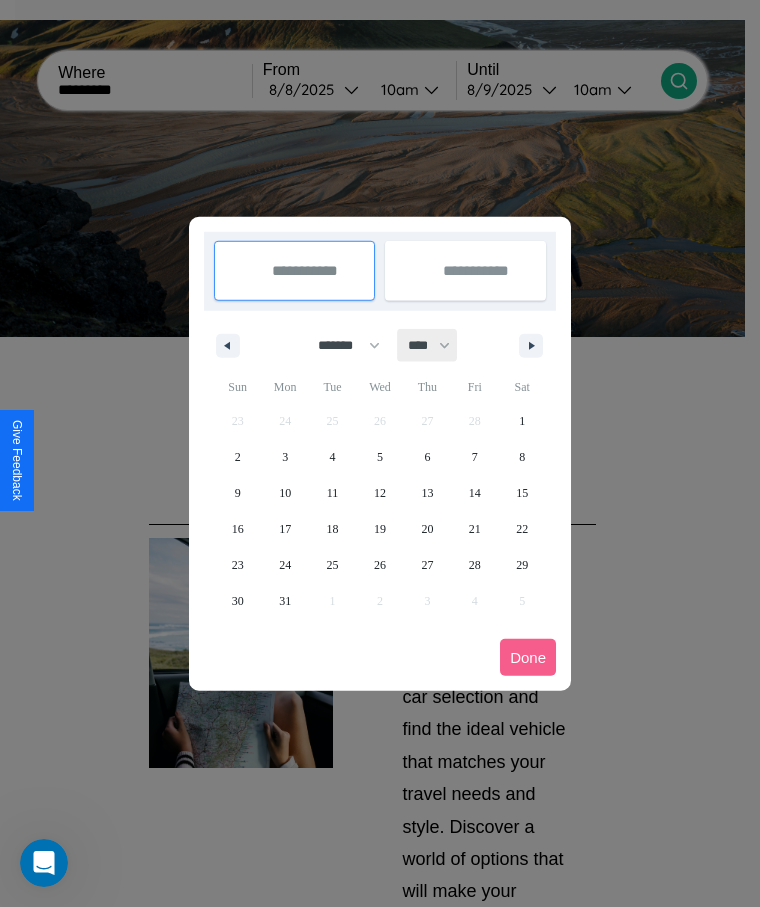 click on "**** **** **** **** **** **** **** **** **** **** **** **** **** **** **** **** **** **** **** **** **** **** **** **** **** **** **** **** **** **** **** **** **** **** **** **** **** **** **** **** **** **** **** **** **** **** **** **** **** **** **** **** **** **** **** **** **** **** **** **** **** **** **** **** **** **** **** **** **** **** **** **** **** **** **** **** **** **** **** **** **** **** **** **** **** **** **** **** **** **** **** **** **** **** **** **** **** **** **** **** **** **** **** **** **** **** **** **** **** **** **** **** **** **** **** **** **** **** **** **** ****" at bounding box center (428, 345) 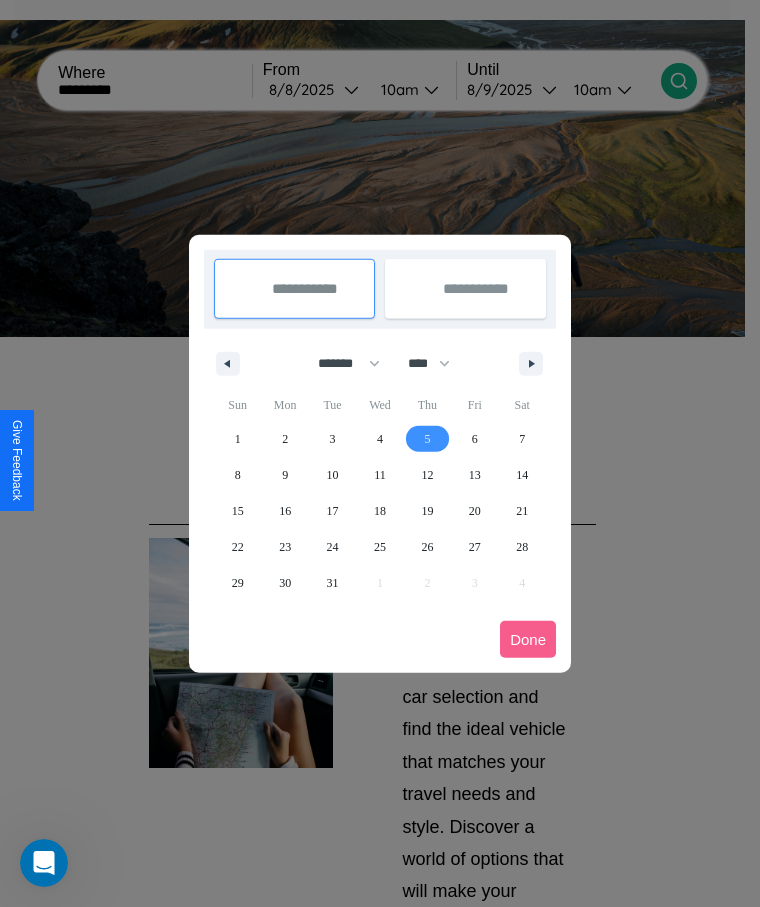 click on "5" at bounding box center [427, 439] 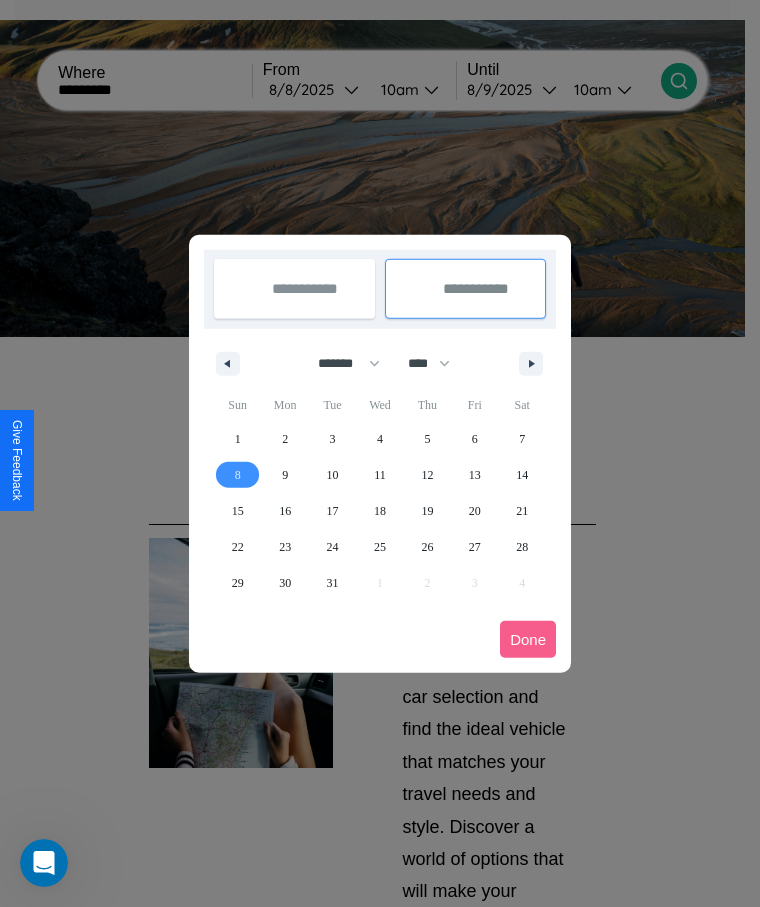 click on "8" at bounding box center [238, 475] 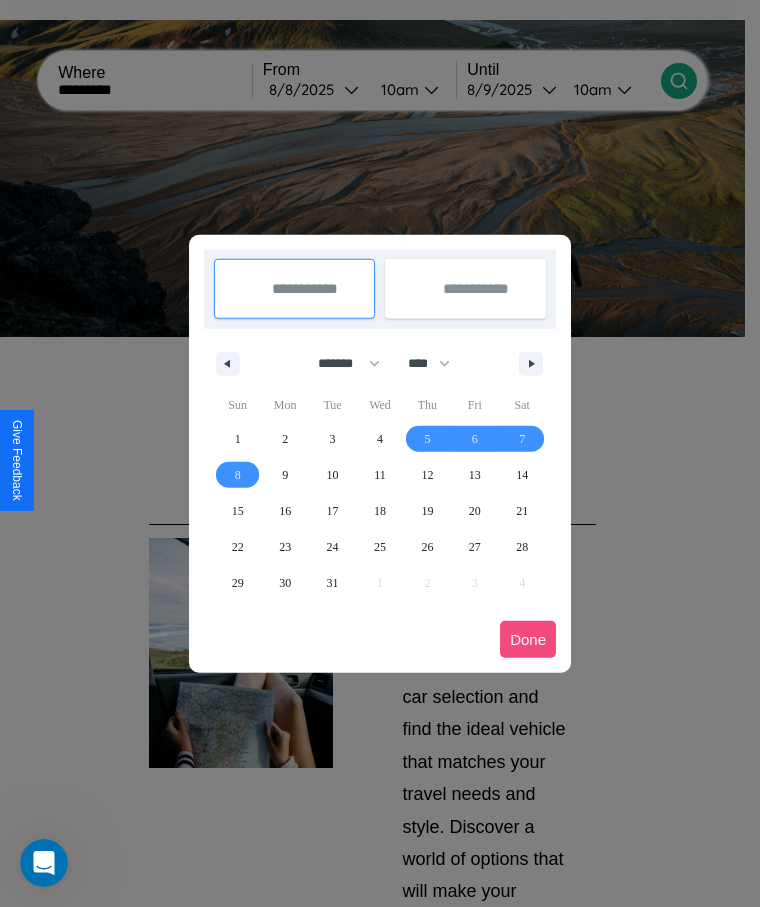 click on "Done" at bounding box center [528, 639] 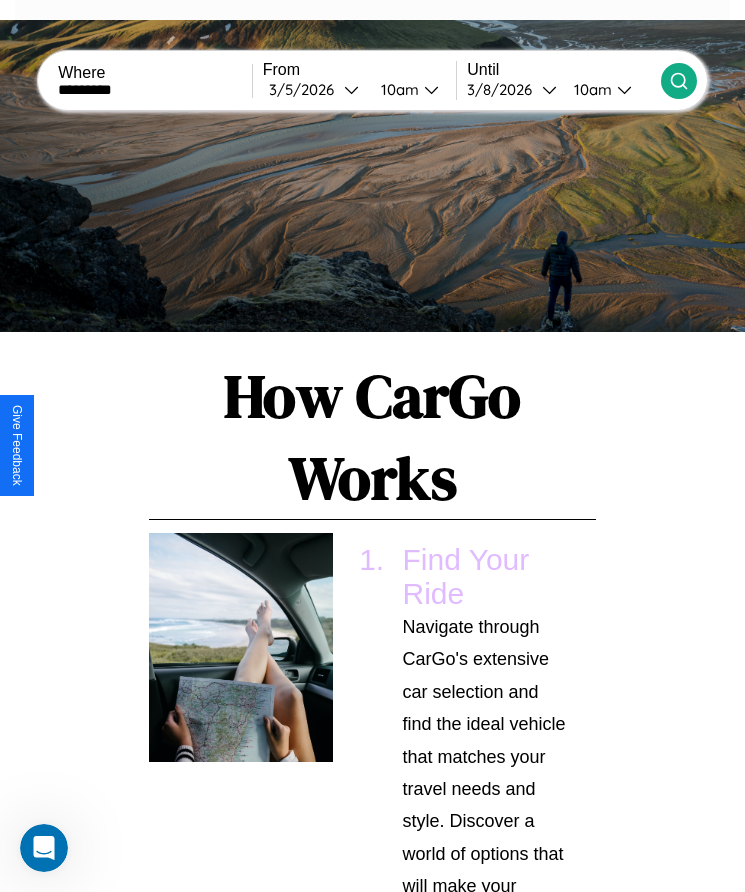 click 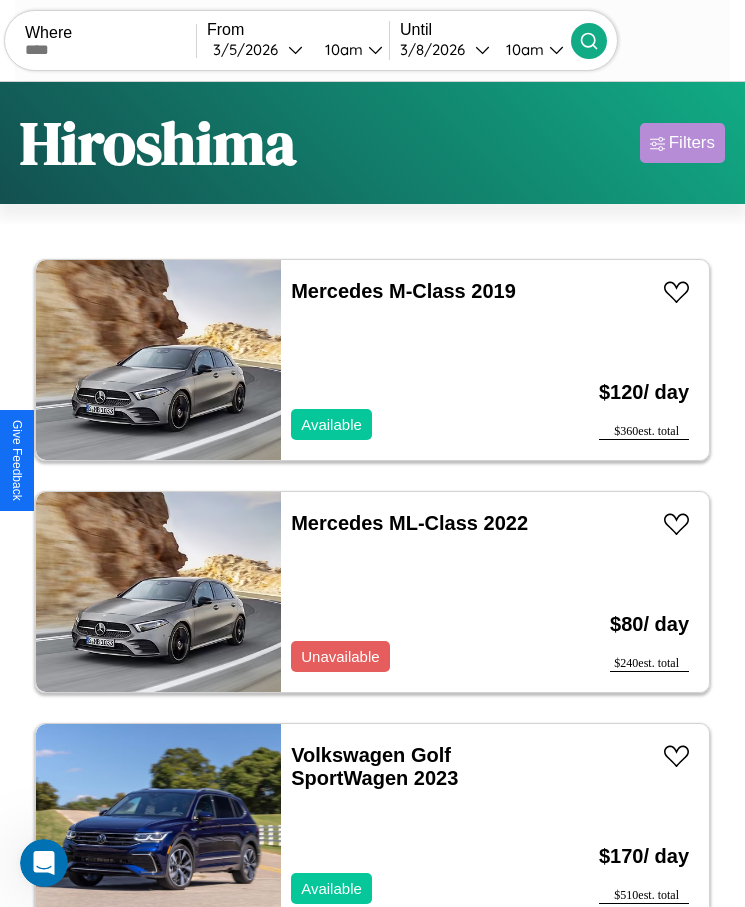 click on "Filters" at bounding box center [692, 143] 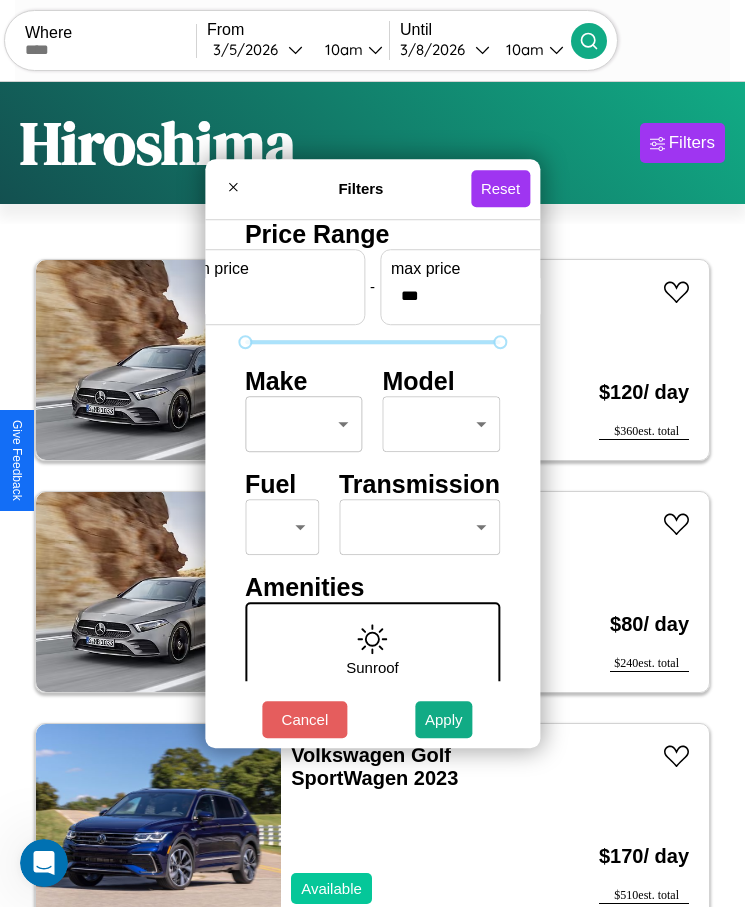 click on "CarGo Where From [DATE] [TIME] Until [DATE] [TIME] Become a Host Login Sign Up [CITY] Filters 51  cars in this area These cars can be picked up in this city. Mercedes   M-Class   2019 Available $ 120  / day $ 360  est. total Mercedes   ML-Class   2022 Unavailable $ 80  / day $ 240  est. total Volkswagen   Golf SportWagen   2023 Available $ 170  / day $ 510  est. total Audi   Coupe   2021 Available $ 70  / day $ 210  est. total Mercedes   R-Class   2014 Available $ 150  / day $ 450  est. total Mazda   929   2020 Available $ 200  / day $ 600  est. total Kia   Spectra   2014 Available $ 200  / day $ 600  est. total Volvo   Cab Over Engine HT   2019 Available $ 90  / day $ 270  est. total Aston Martin   V8   2017 Available $ 50  / day $ 150  est. total GMC   Terrain   2021 Available $ 110  / day $ 330  est. total Kia   Amanti   2020 Available $ 200  / day $ 600  est. total Audi   e-tron Sportback   2014 Unavailable $ 100  / day $ 300  est. total Infiniti   QX55   2017 Available $ 150  / day $ 450 Dodge" at bounding box center (372, 478) 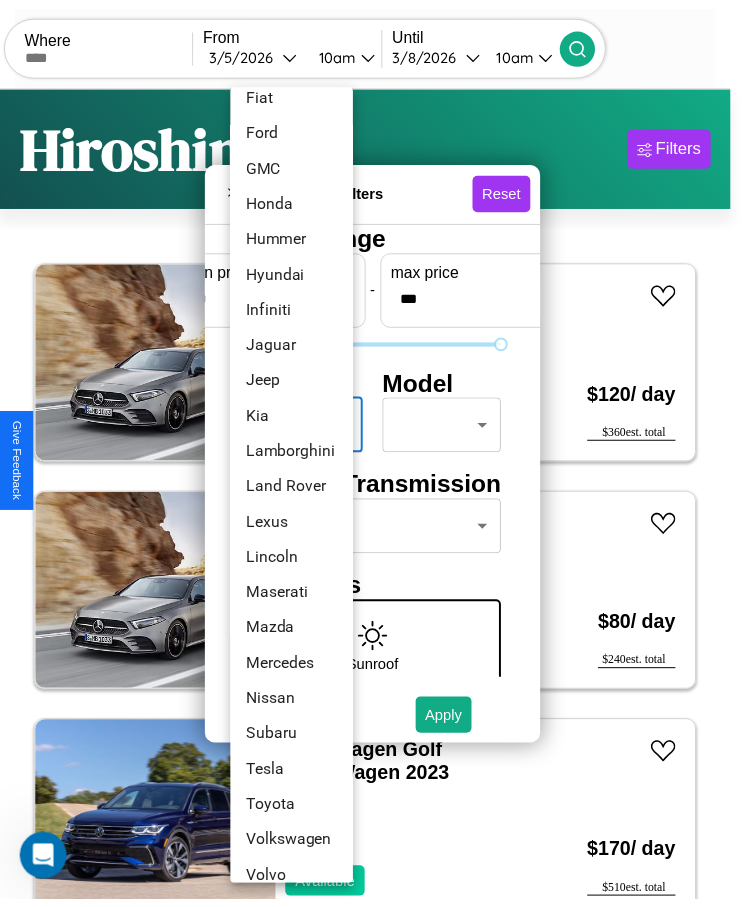 scroll, scrollTop: 485, scrollLeft: 0, axis: vertical 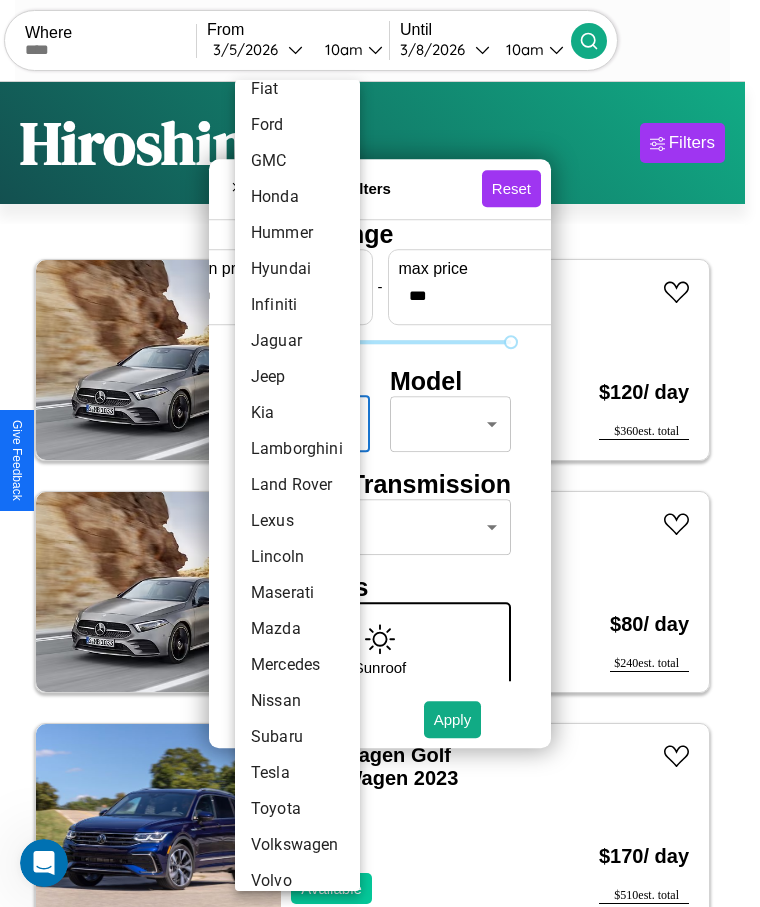 click on "Land Rover" at bounding box center (297, 485) 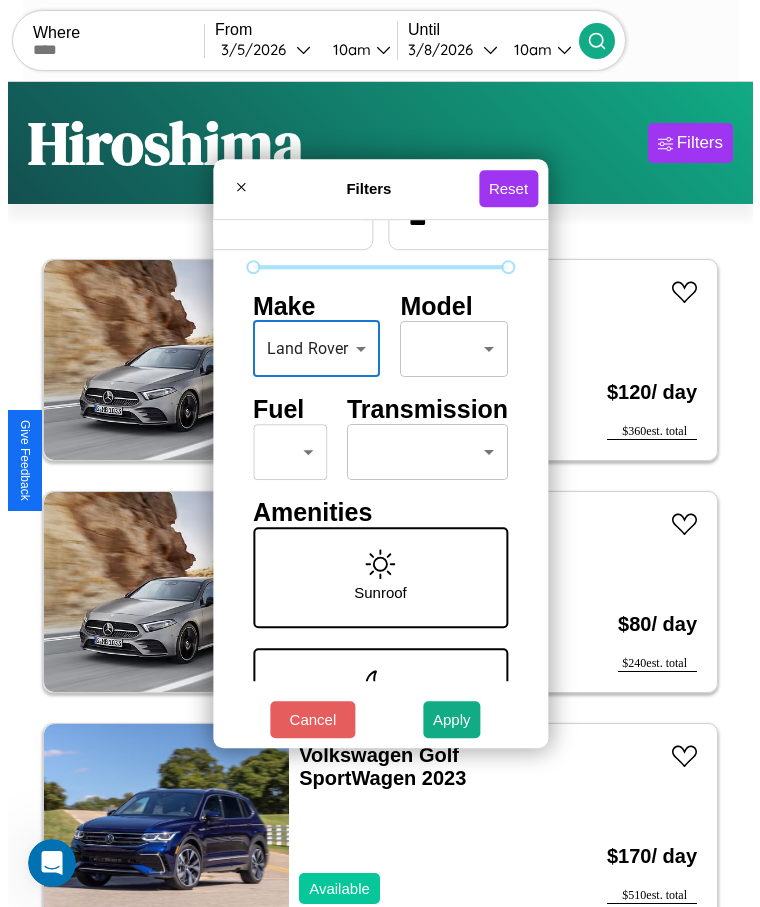 scroll, scrollTop: 85, scrollLeft: 0, axis: vertical 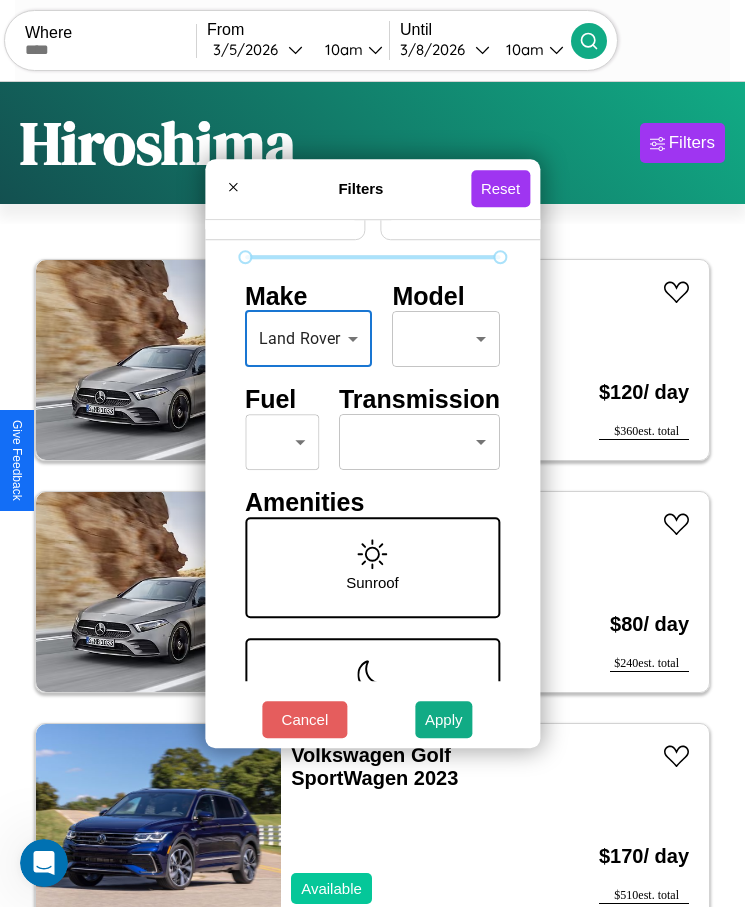 click on "CarGo Where From [DATE] [TIME] Until [DATE] [TIME] Become a Host Login Sign Up [CITY] Filters 51  cars in this area These cars can be picked up in this city. Mercedes   M-Class   2019 Available $ 120  / day $ 360  est. total Mercedes   ML-Class   2022 Unavailable $ 80  / day $ 240  est. total Volkswagen   Golf SportWagen   2023 Available $ 170  / day $ 510  est. total Audi   Coupe   2021 Available $ 70  / day $ 210  est. total Mercedes   R-Class   2014 Available $ 150  / day $ 450  est. total Mazda   929   2020 Available $ 200  / day $ 600  est. total Kia   Spectra   2014 Available $ 200  / day $ 600  est. total Volvo   Cab Over Engine HT   2019 Available $ 90  / day $ 270  est. total Aston Martin   V8   2017 Available $ 50  / day $ 150  est. total GMC   Terrain   2021 Available $ 110  / day $ 330  est. total Kia   Amanti   2020 Available $ 200  / day $ 600  est. total Audi   e-tron Sportback   2014 Unavailable $ 100  / day $ 300  est. total Infiniti   QX55   2017 Available $ 150  / day $ 450 Dodge" at bounding box center [372, 478] 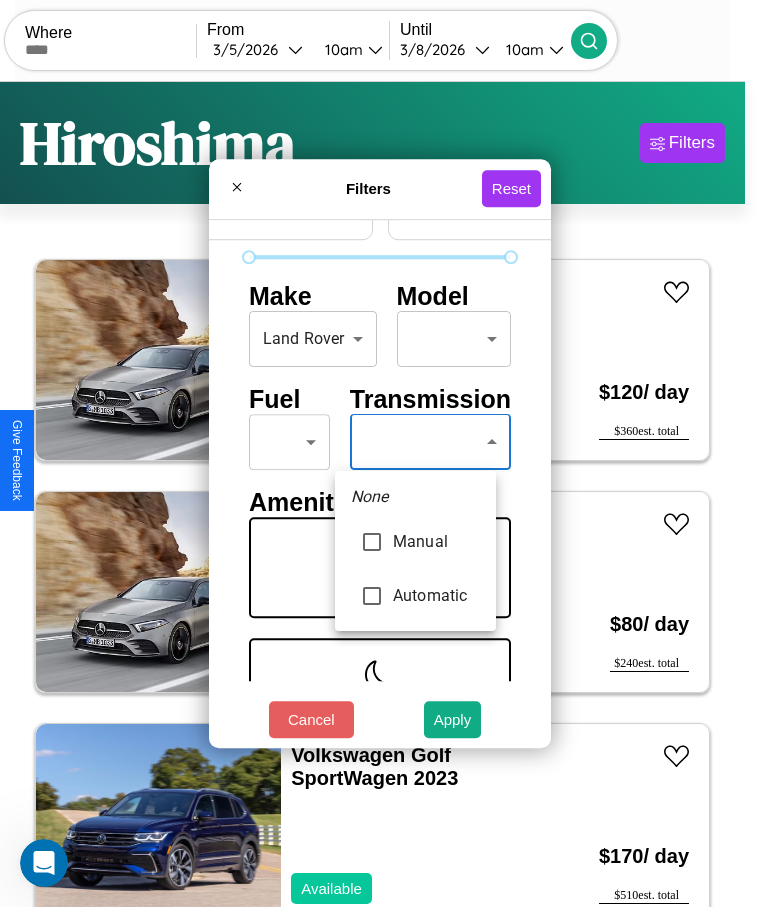 type on "*********" 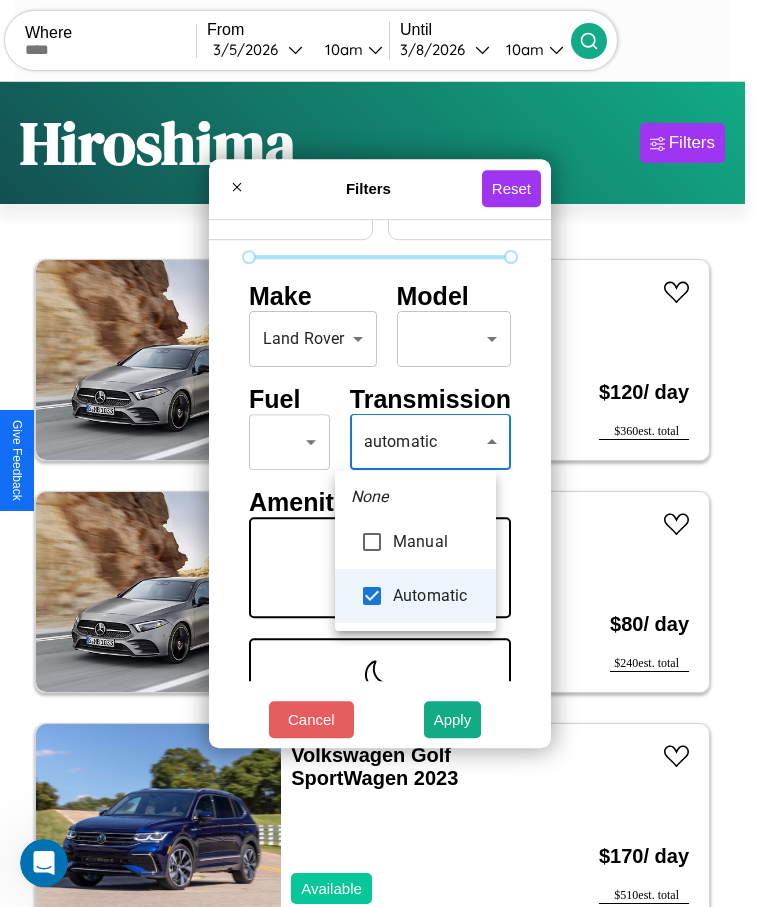 click at bounding box center [380, 453] 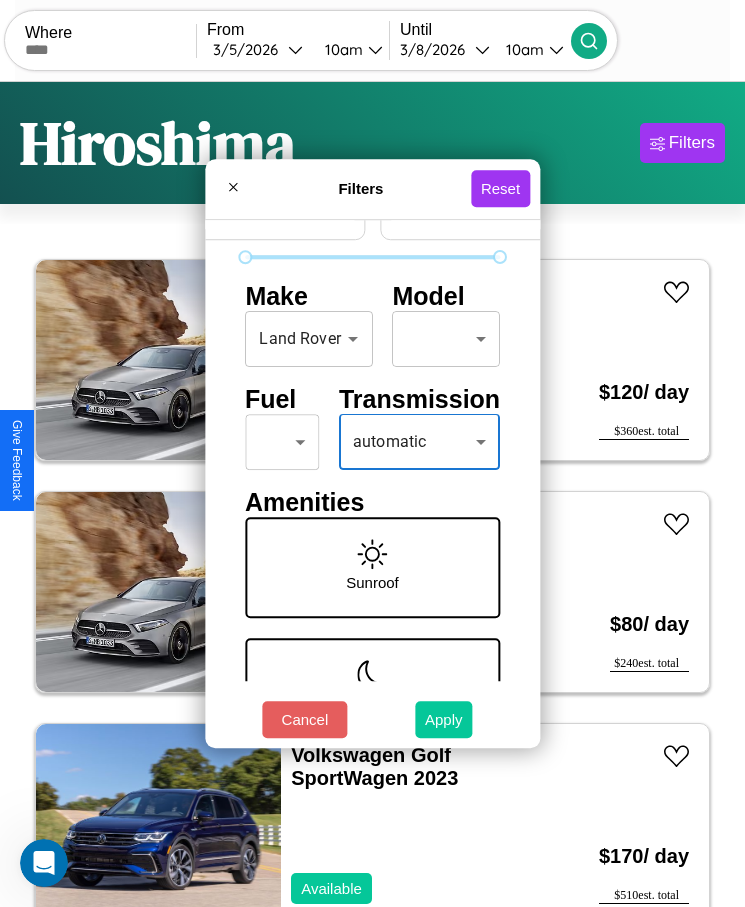 click on "Apply" at bounding box center [444, 719] 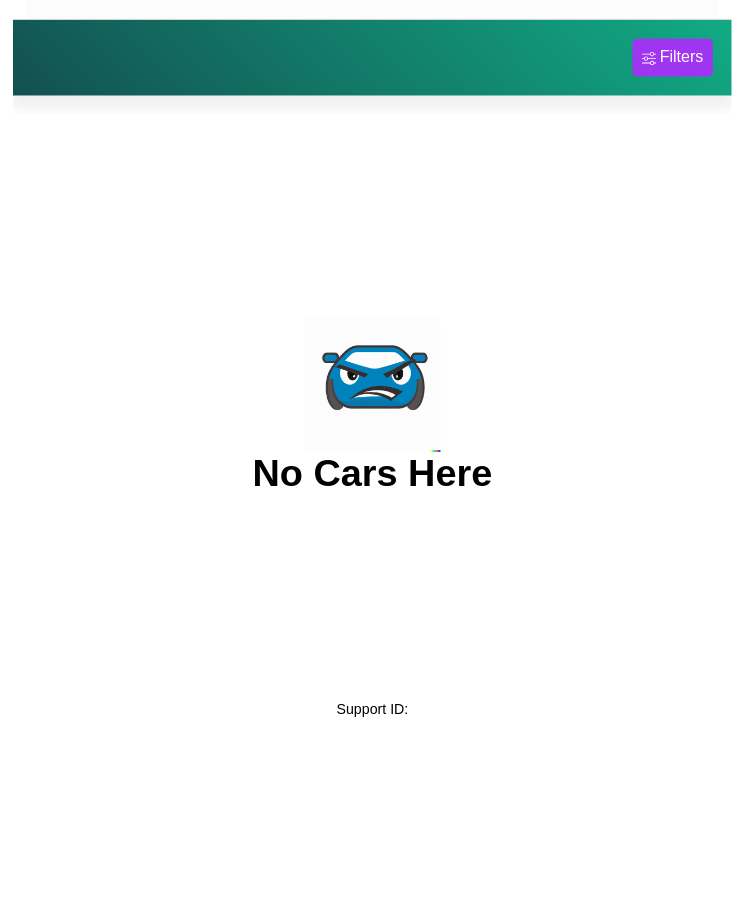 scroll, scrollTop: 0, scrollLeft: 0, axis: both 